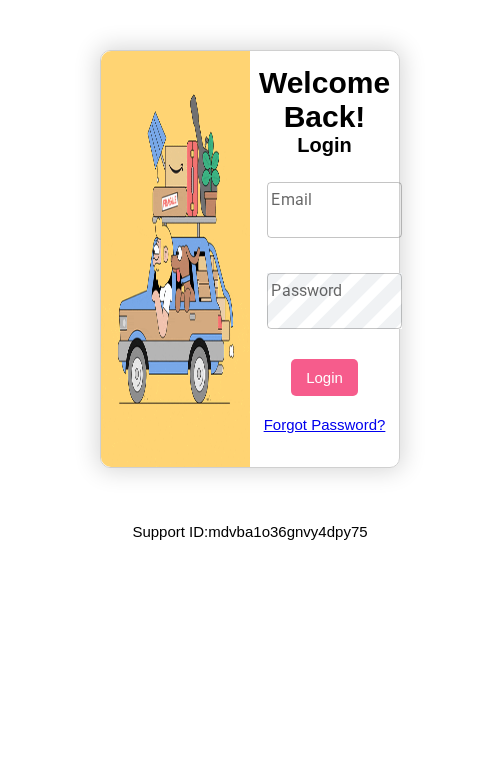 scroll, scrollTop: 0, scrollLeft: 0, axis: both 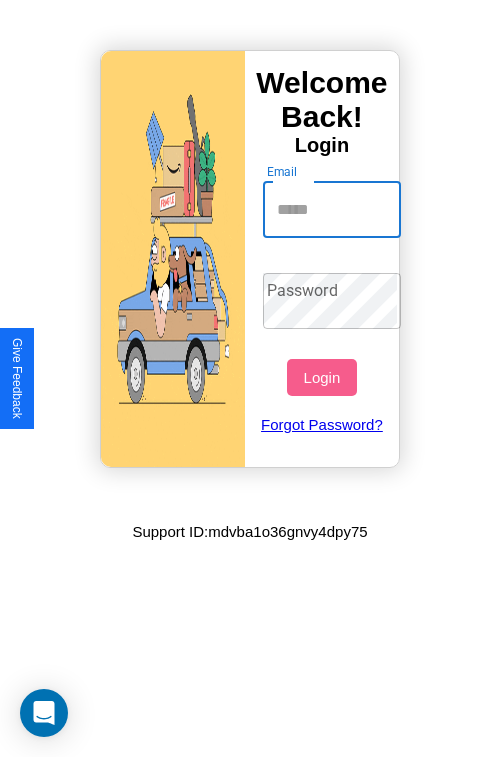 click on "Email" at bounding box center (332, 210) 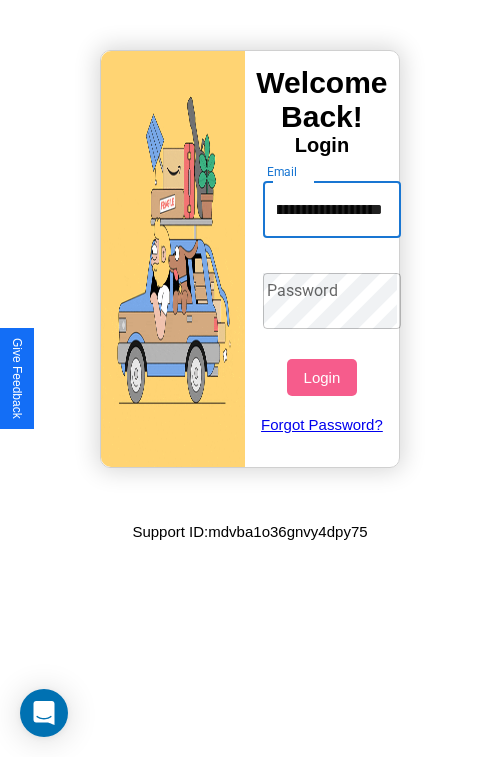 scroll, scrollTop: 0, scrollLeft: 92, axis: horizontal 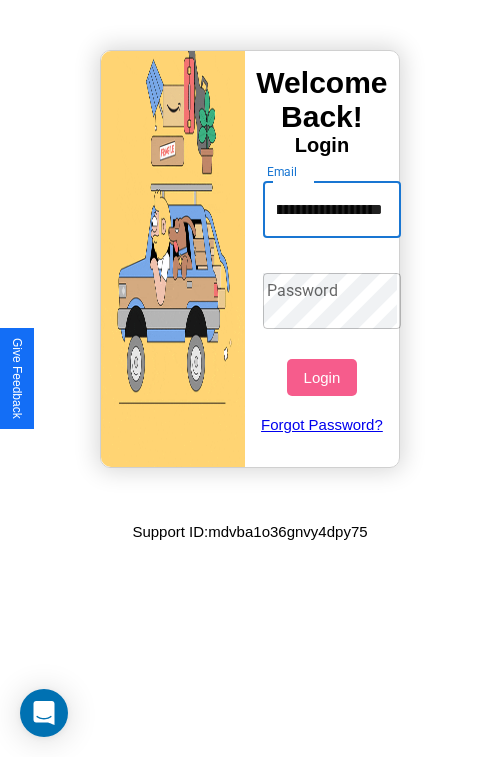 type on "**********" 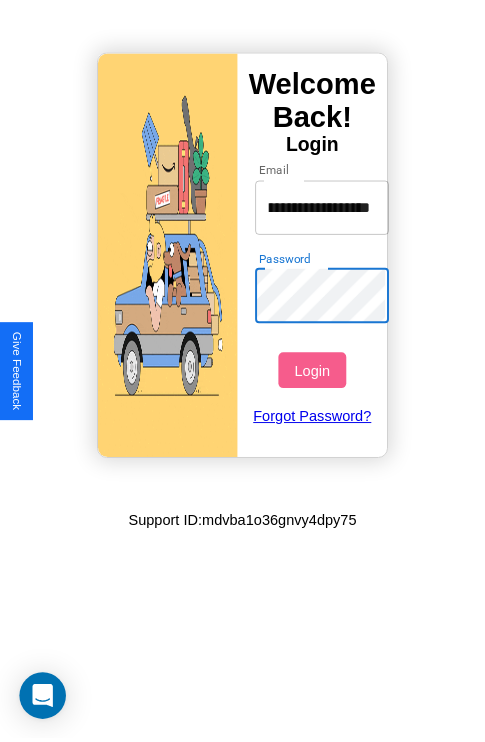 scroll, scrollTop: 0, scrollLeft: 0, axis: both 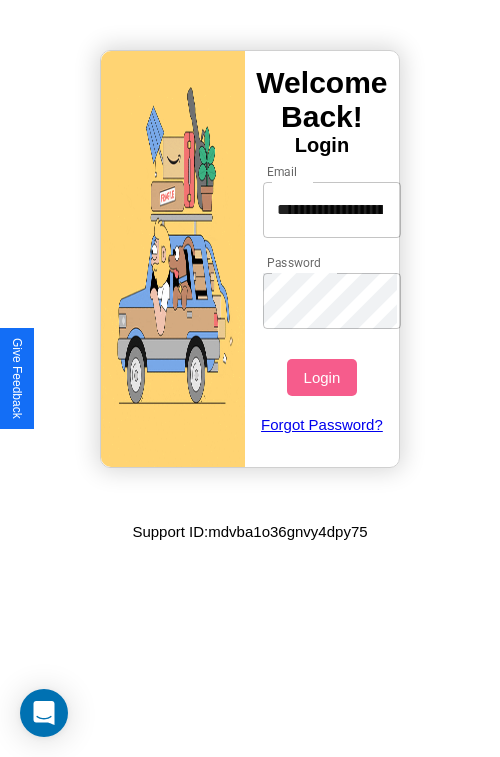 click on "Login" at bounding box center (321, 377) 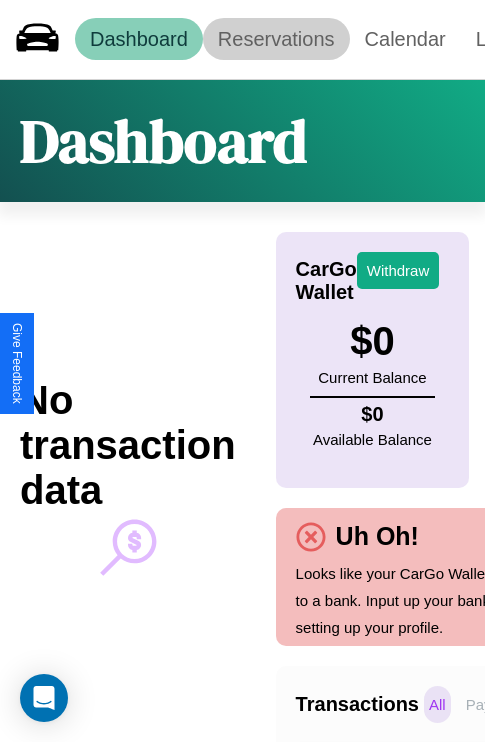 click on "Reservations" at bounding box center (276, 39) 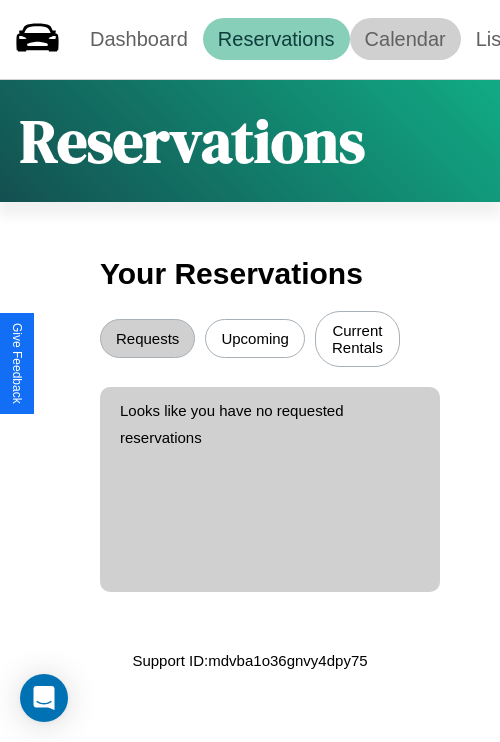 click on "Calendar" at bounding box center (405, 39) 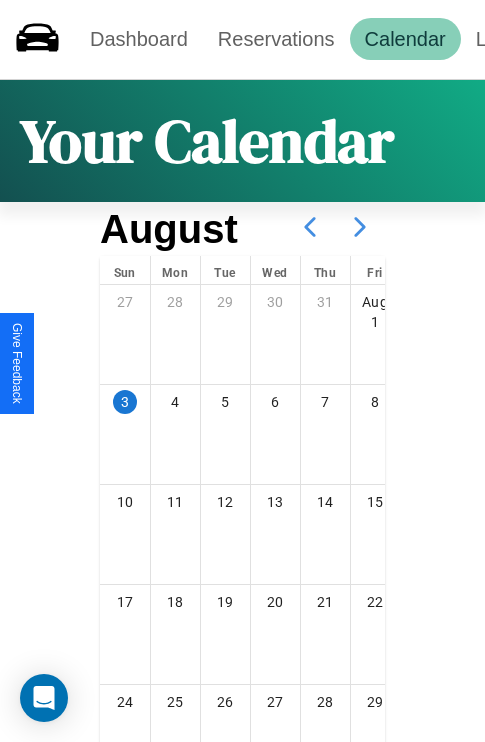 scroll, scrollTop: 242, scrollLeft: 0, axis: vertical 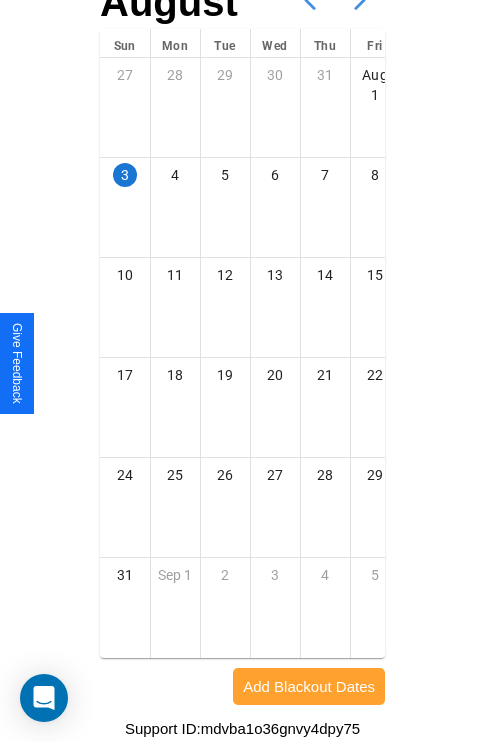 click on "Add Blackout Dates" at bounding box center (309, 686) 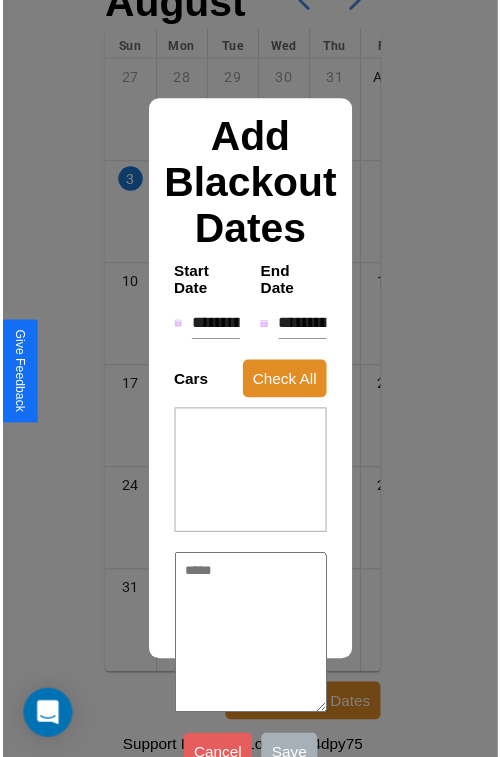 scroll, scrollTop: 227, scrollLeft: 0, axis: vertical 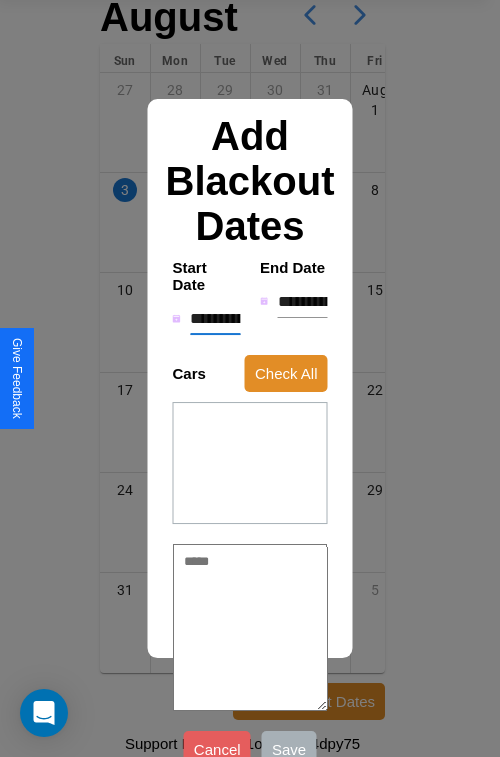 click on "**********" at bounding box center [215, 319] 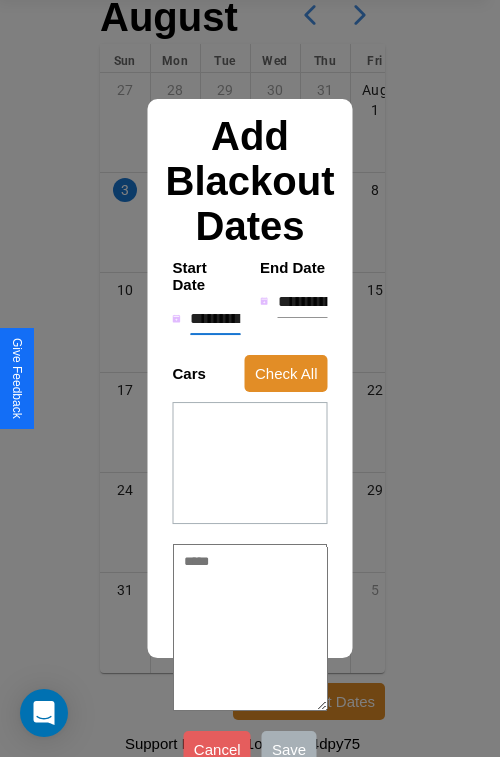 type on "*" 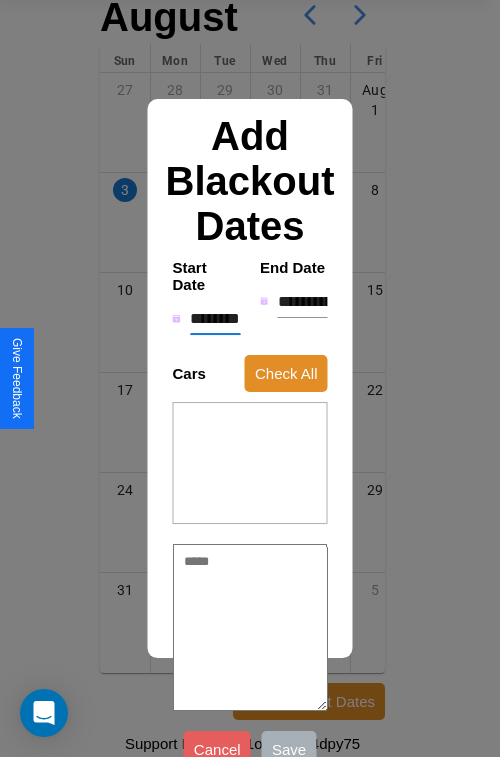 type on "*" 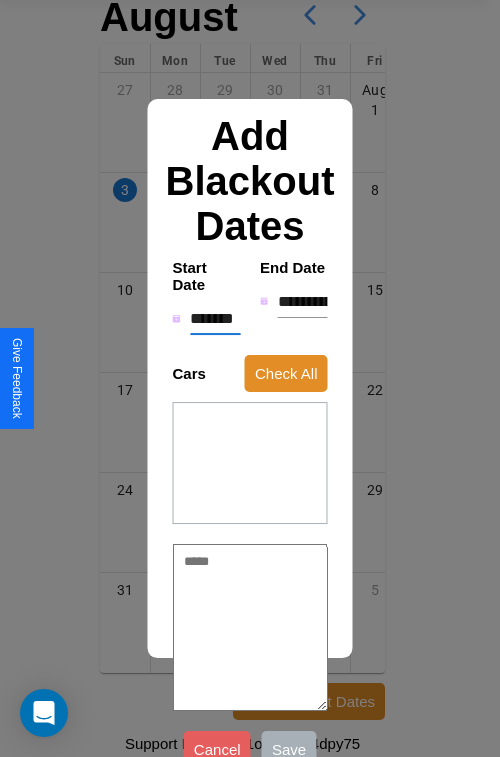 type on "*" 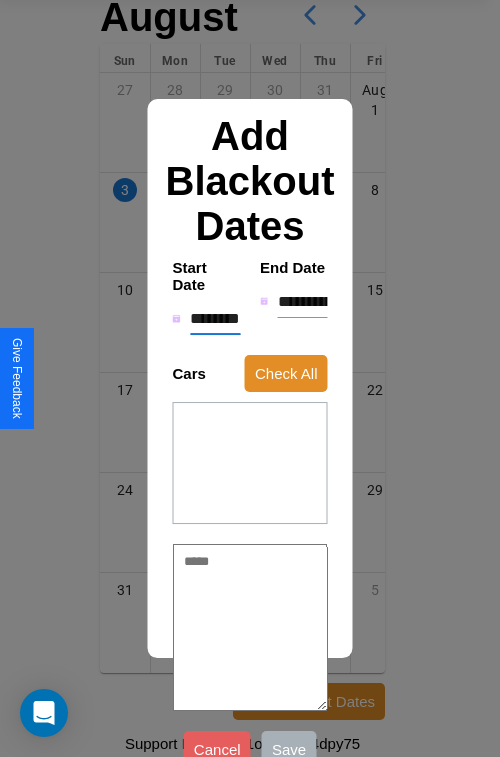 type on "*" 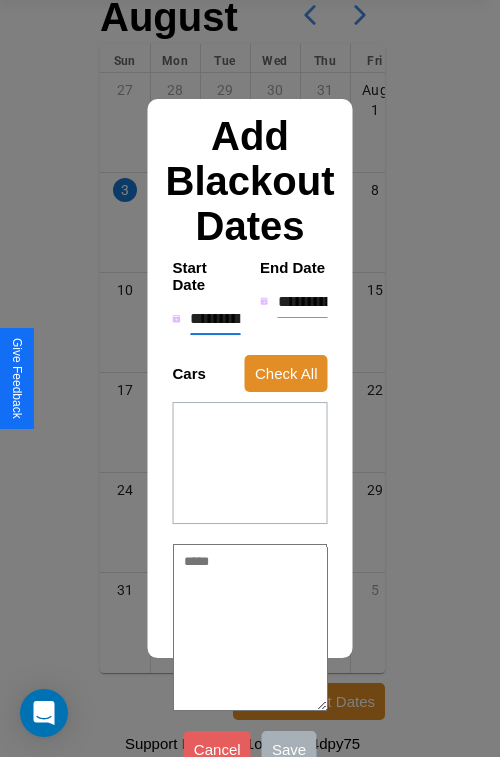 type on "*" 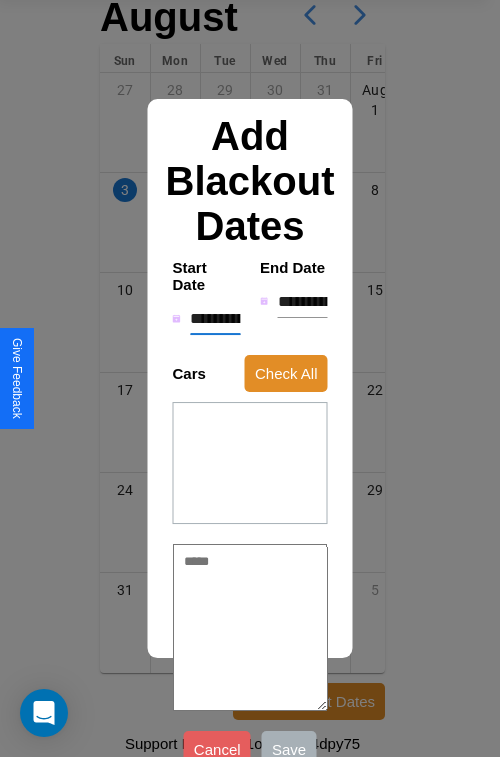 type on "*" 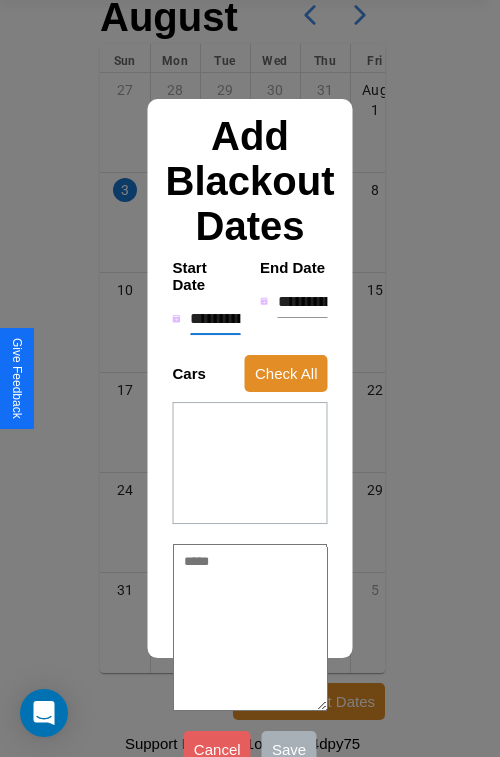 type on "*" 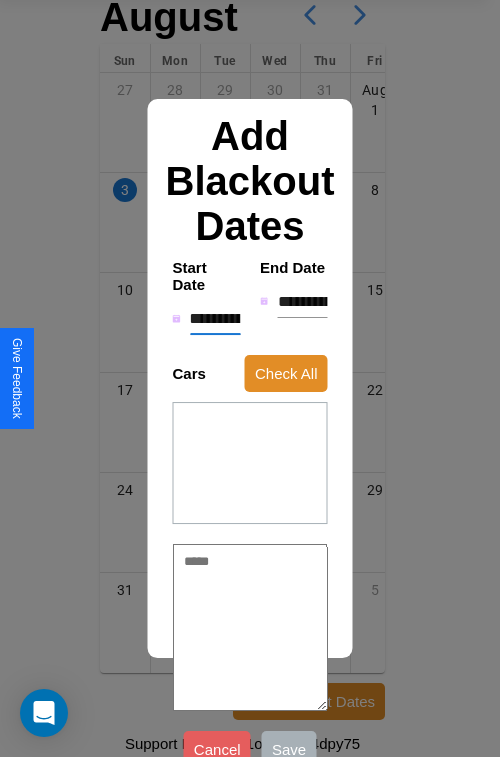 type on "**********" 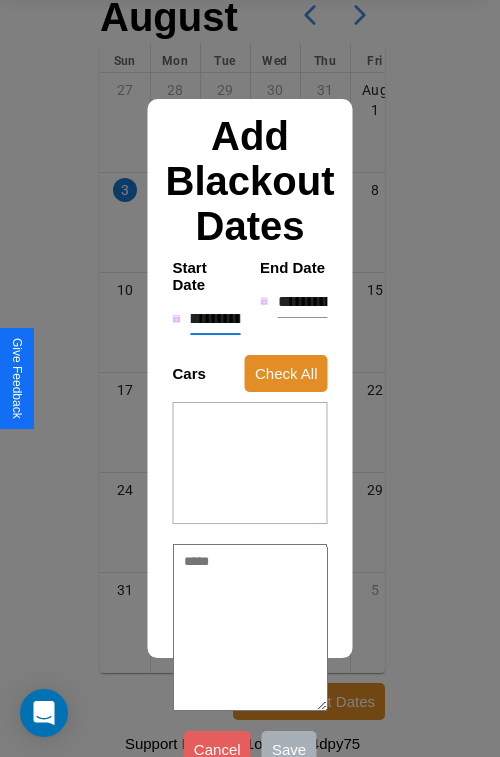 type on "*" 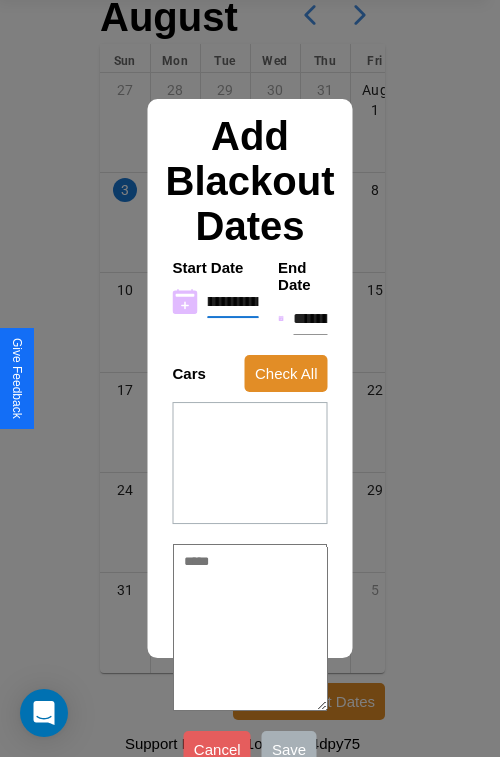 type on "**********" 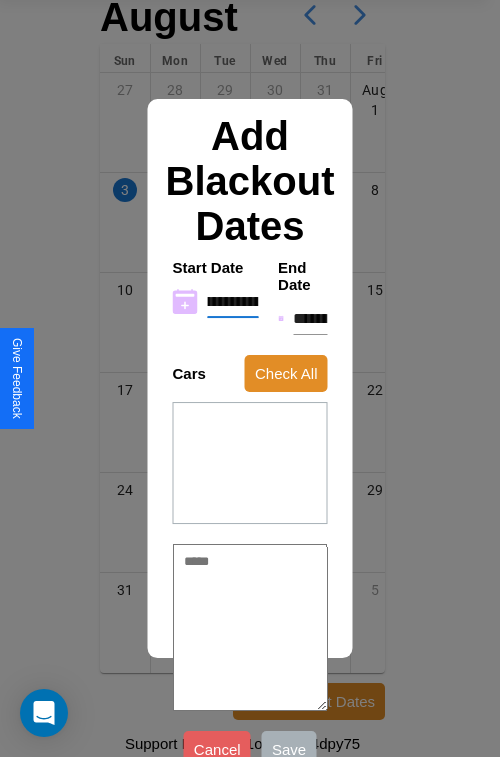 type on "**********" 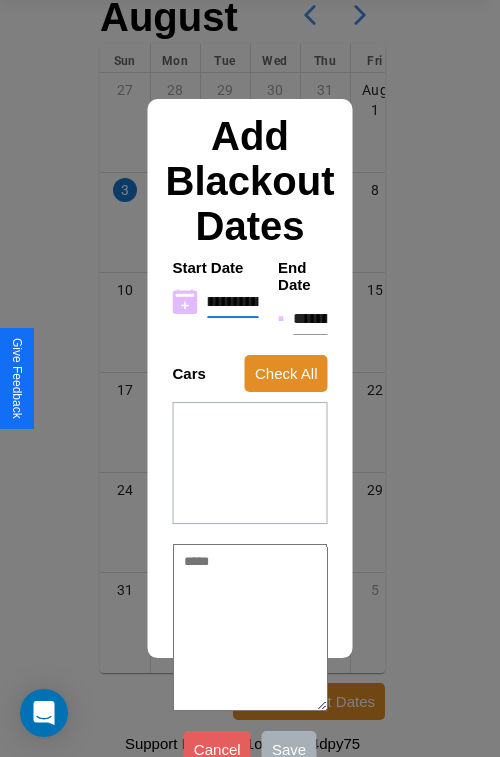 type on "**********" 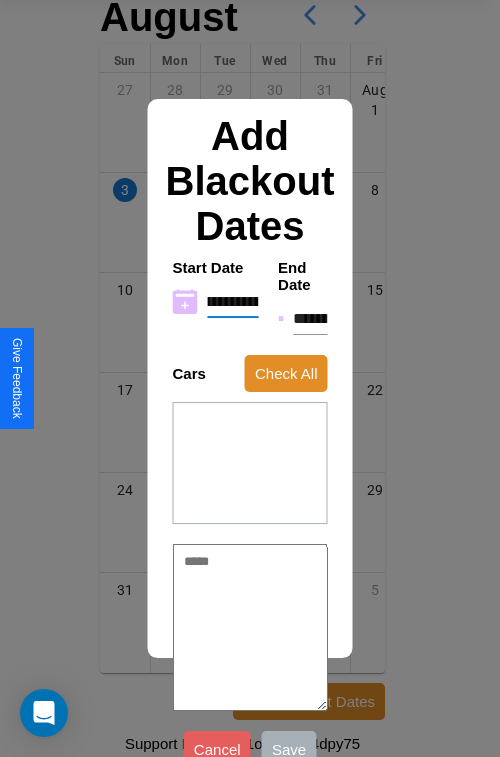 type on "**********" 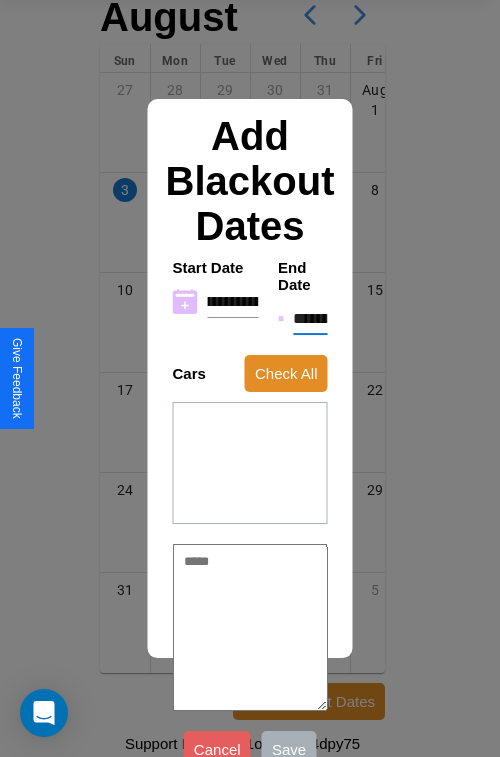 scroll, scrollTop: 0, scrollLeft: 0, axis: both 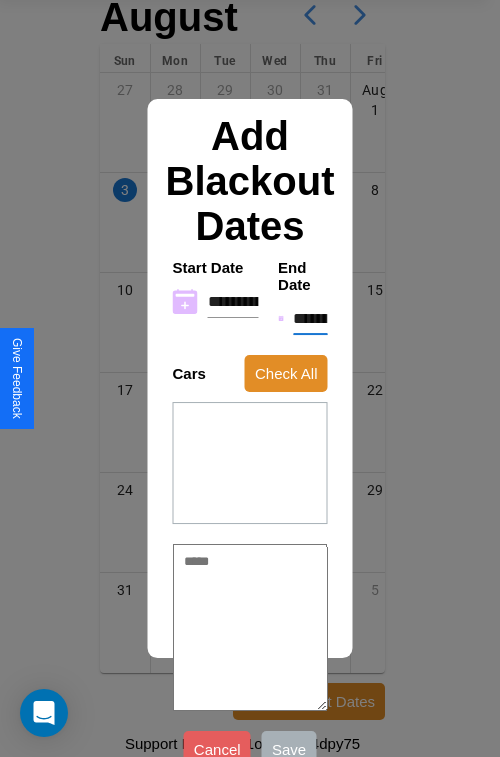 click on "**********" at bounding box center [310, 319] 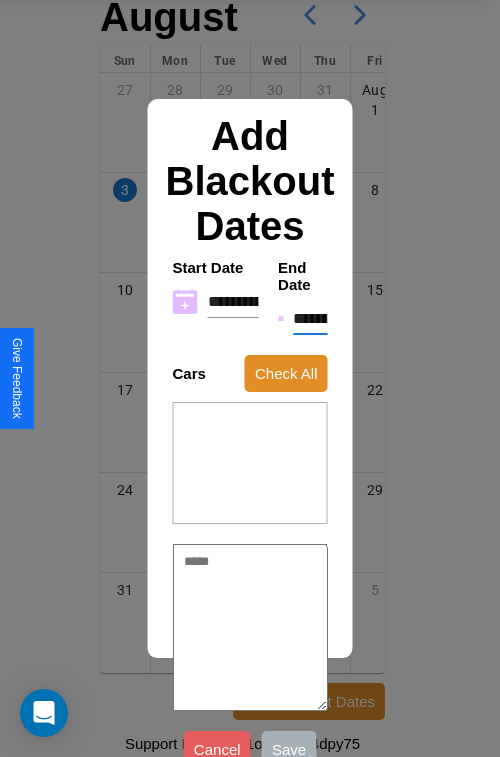 type on "*" 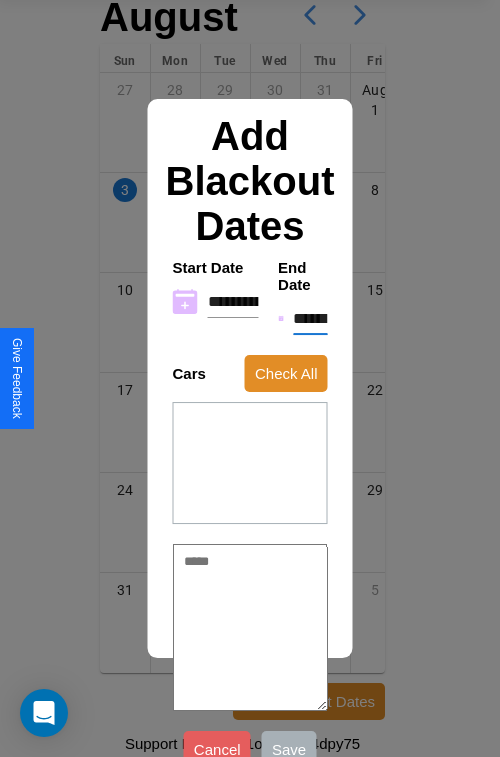 type on "*" 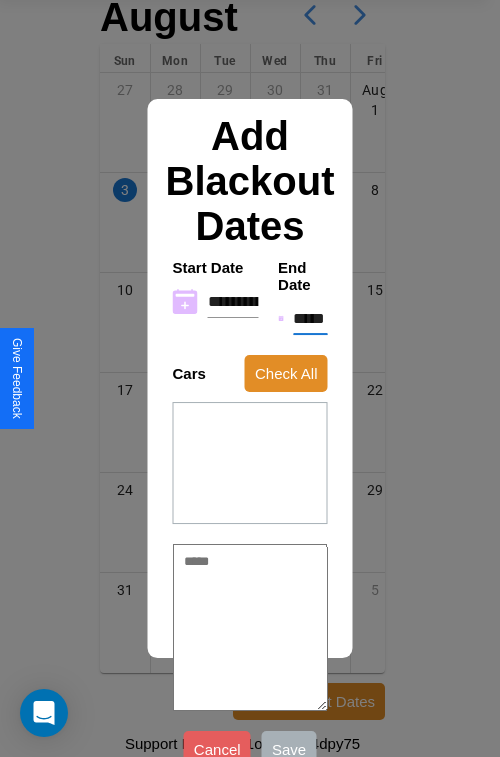 type on "*" 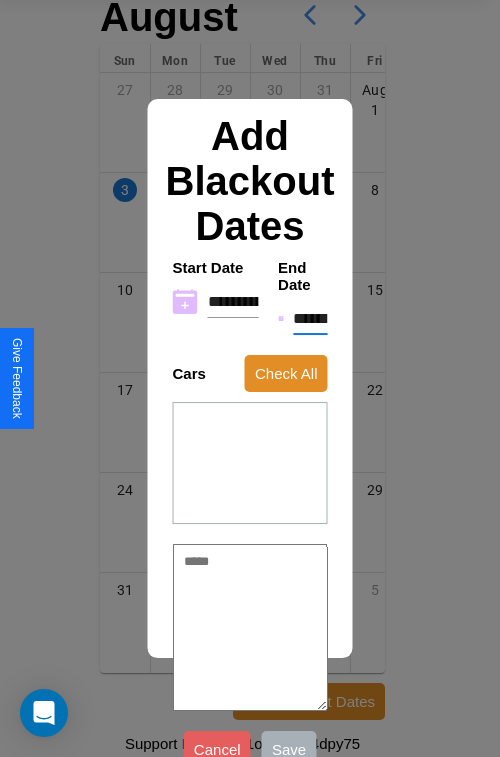type on "*" 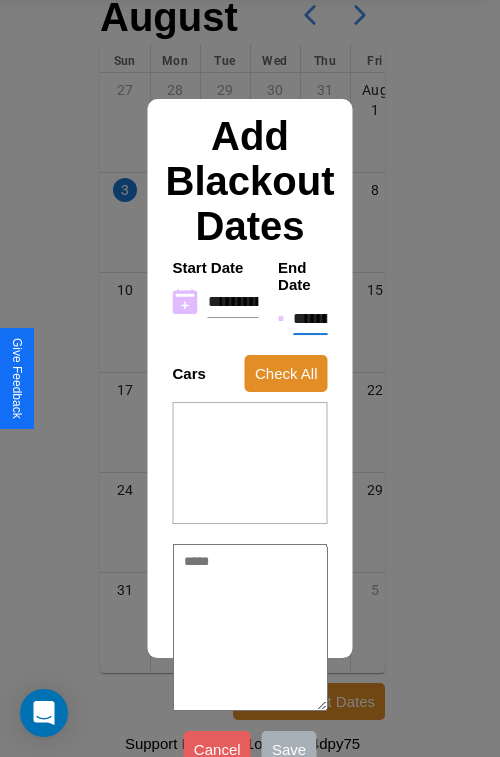 type on "*" 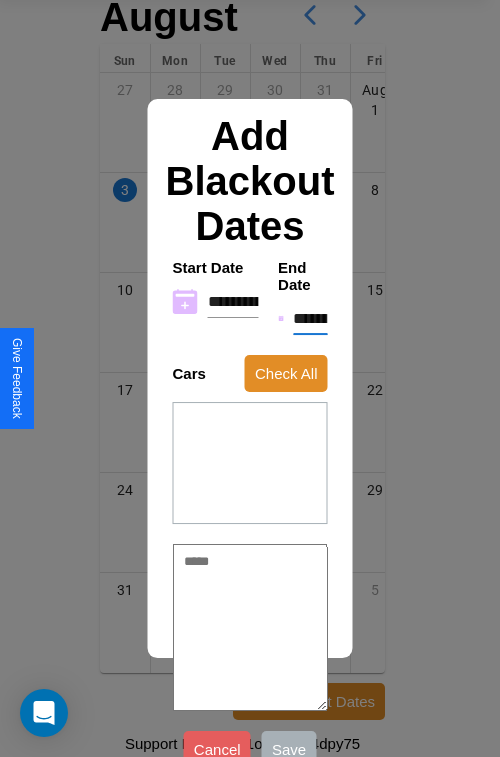 type on "*" 